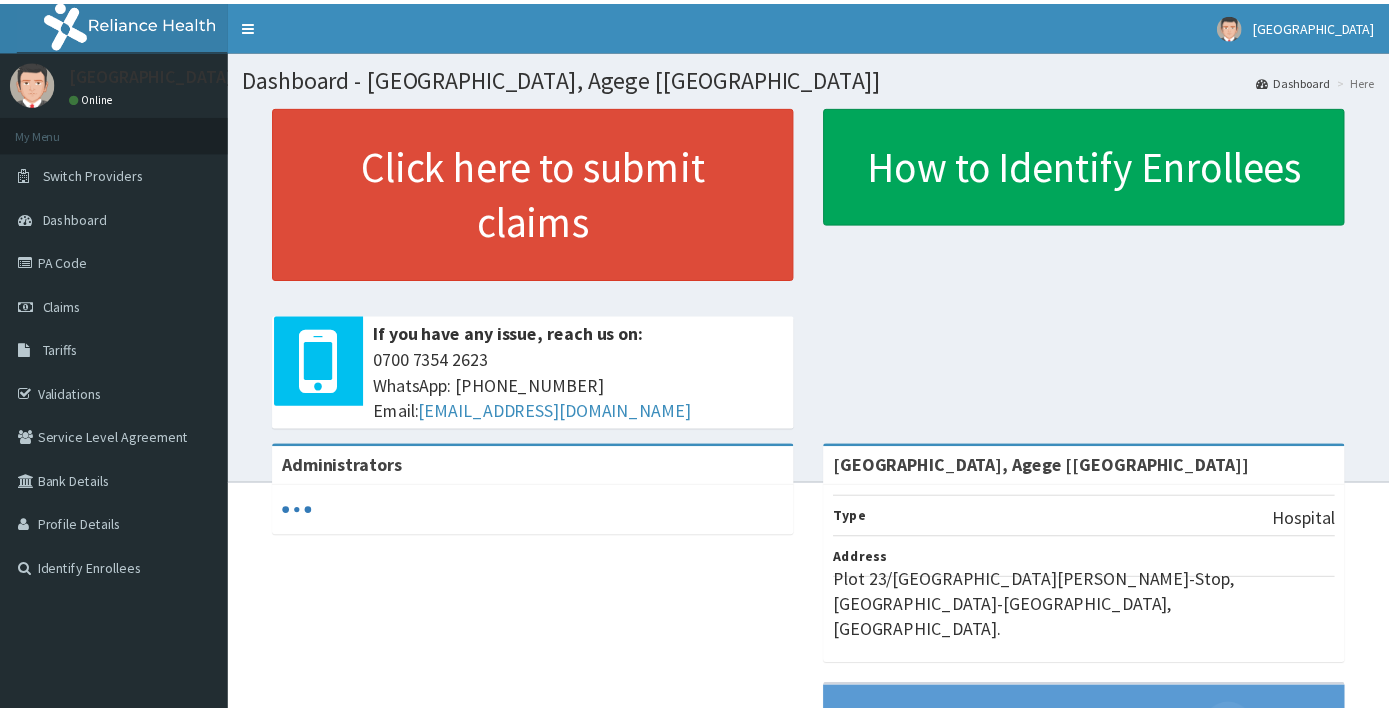 scroll, scrollTop: 0, scrollLeft: 0, axis: both 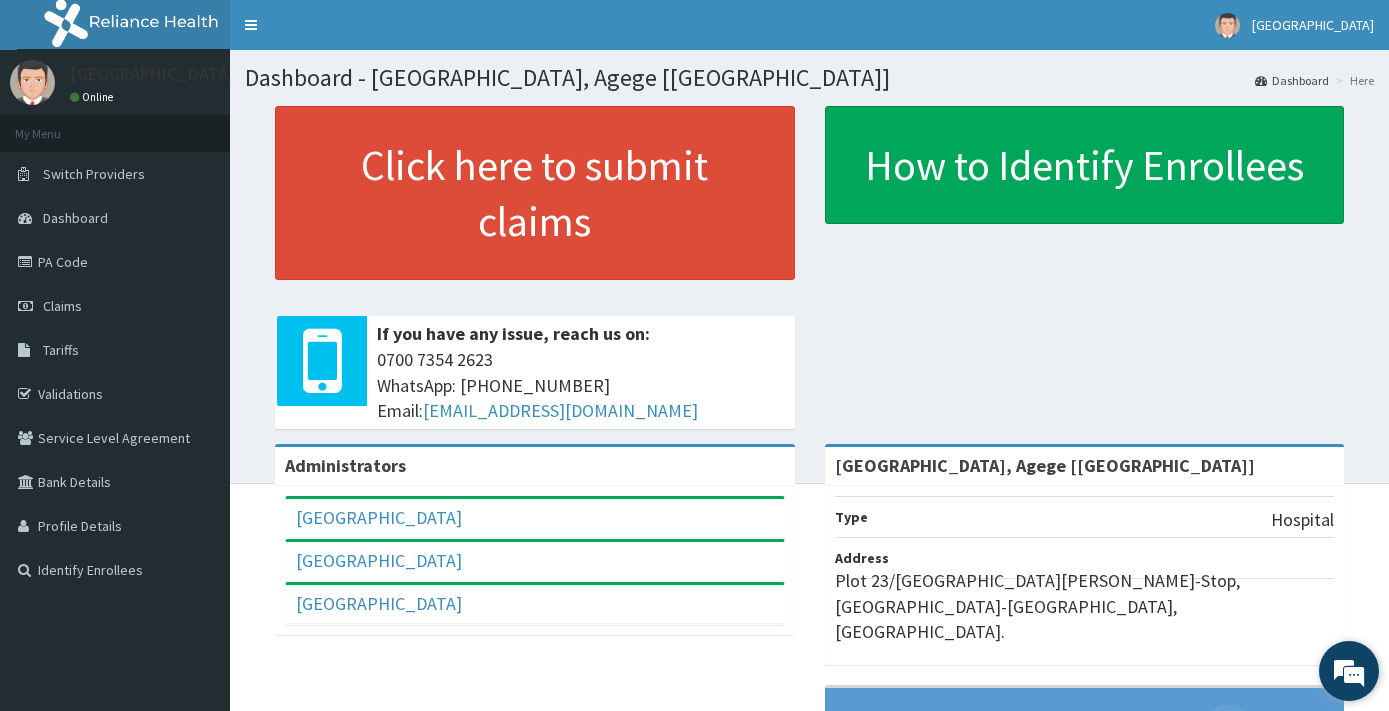 click at bounding box center [1349, 671] 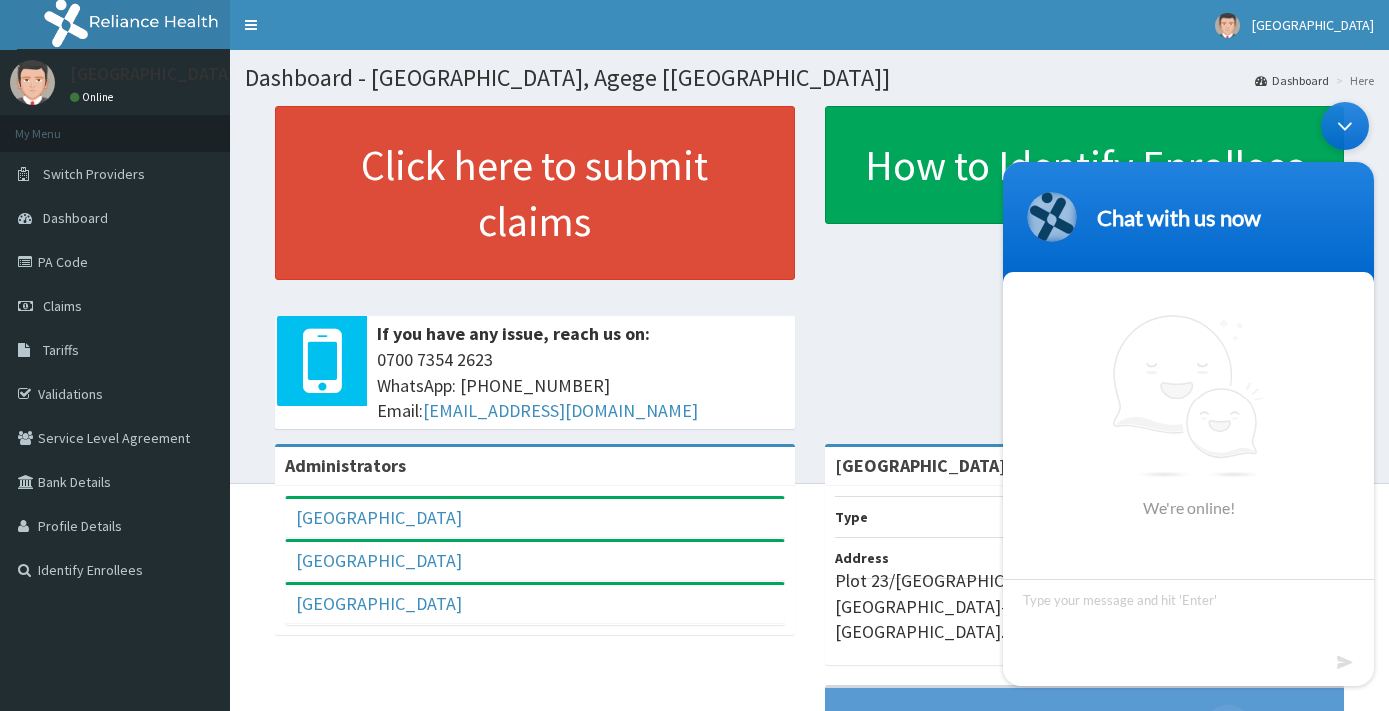 scroll, scrollTop: 0, scrollLeft: 0, axis: both 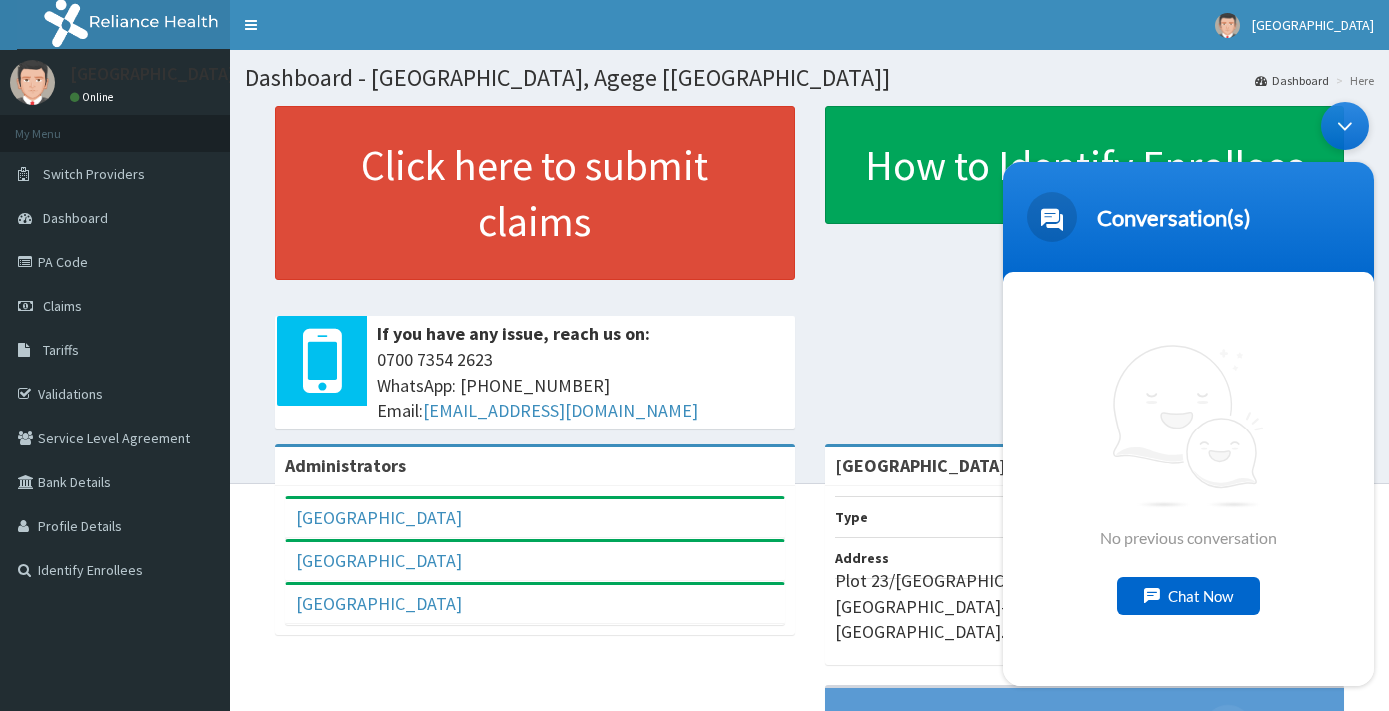 click on "Chat Now" at bounding box center (1188, 595) 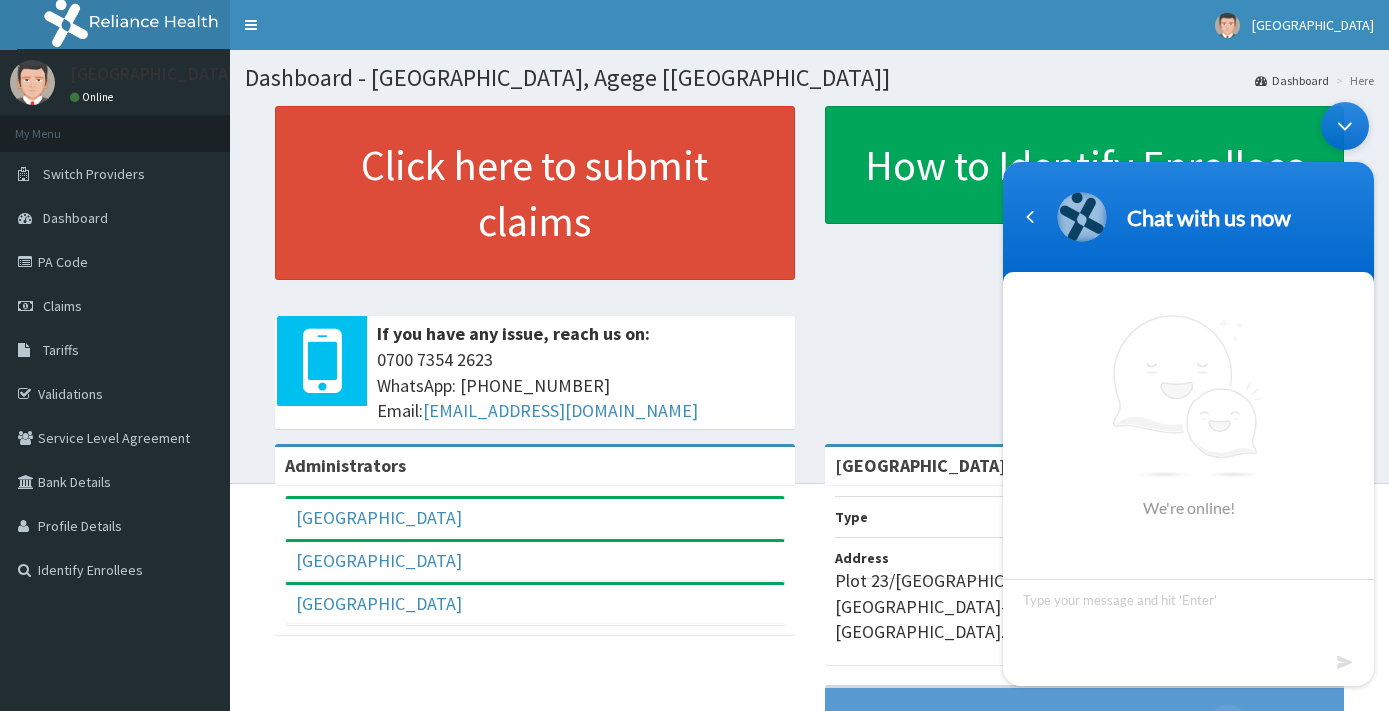 click at bounding box center (1188, 613) 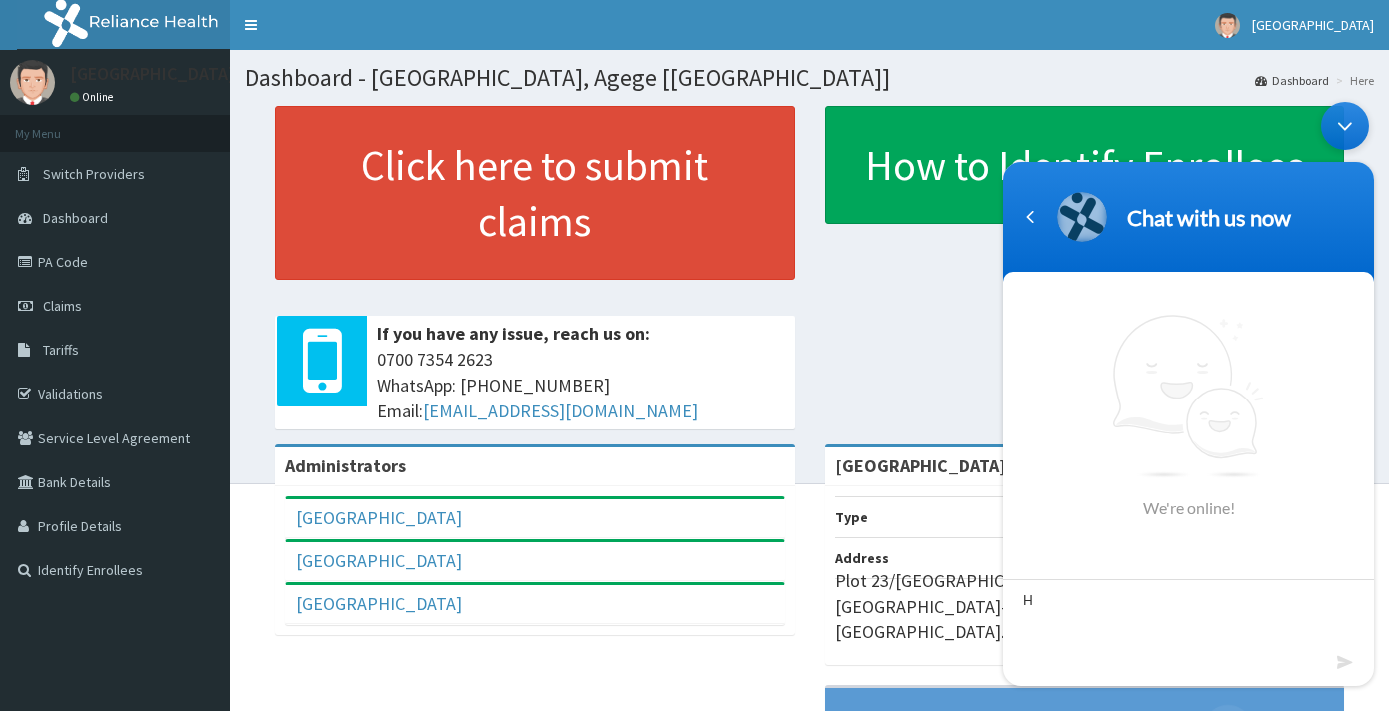 type on "HI" 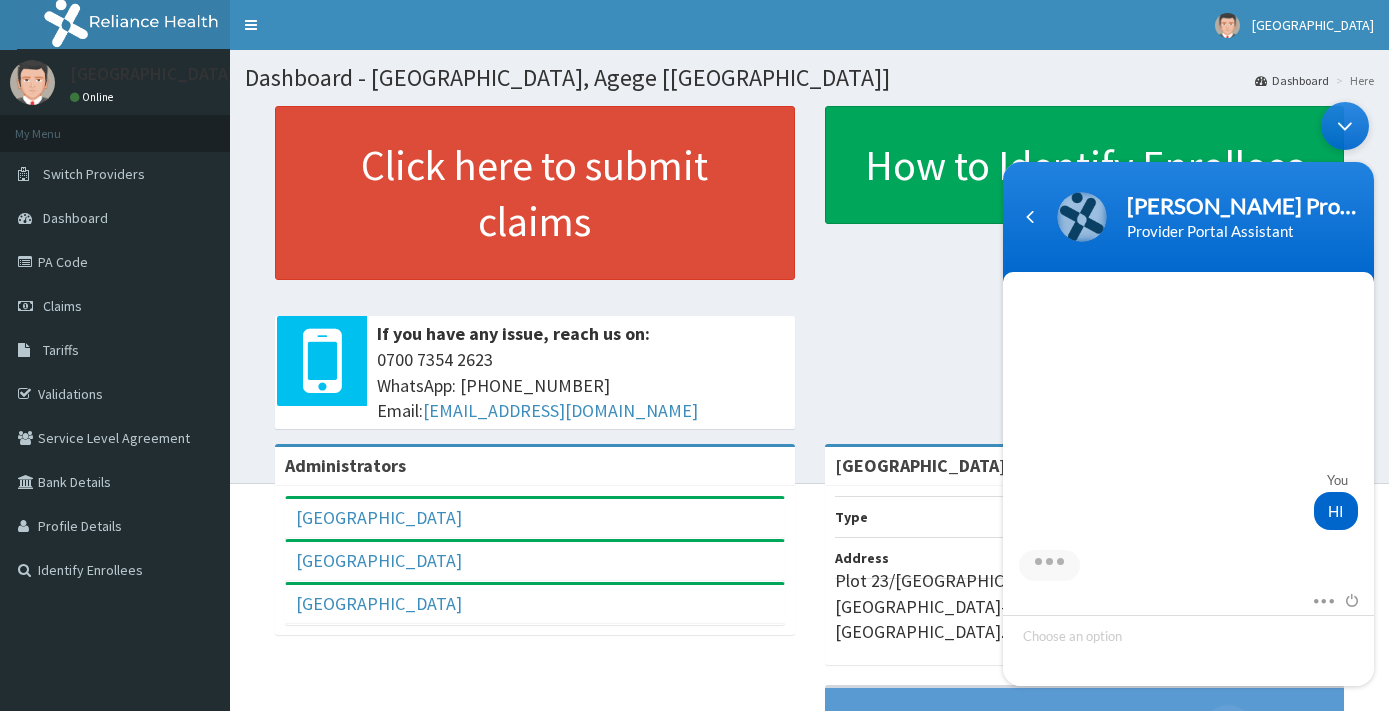 scroll, scrollTop: 333, scrollLeft: 0, axis: vertical 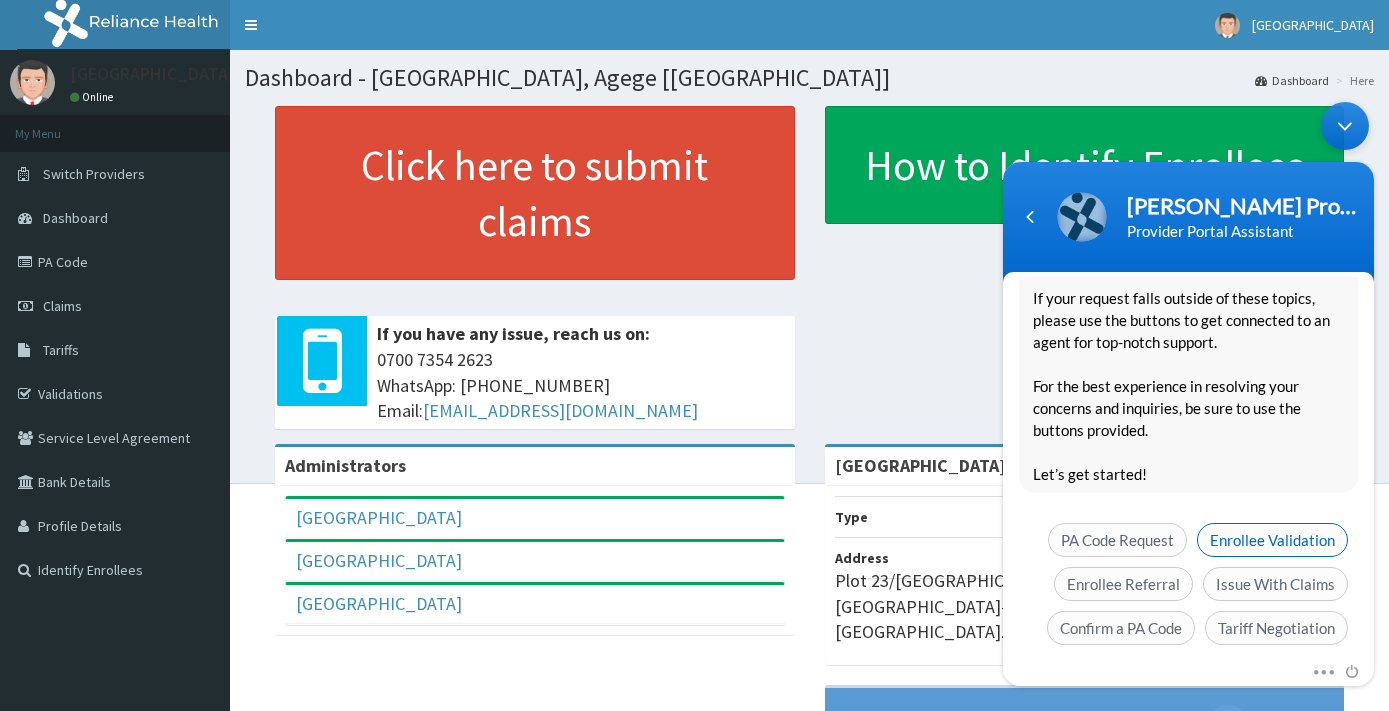click on "Enrollee Validation" at bounding box center [1272, 539] 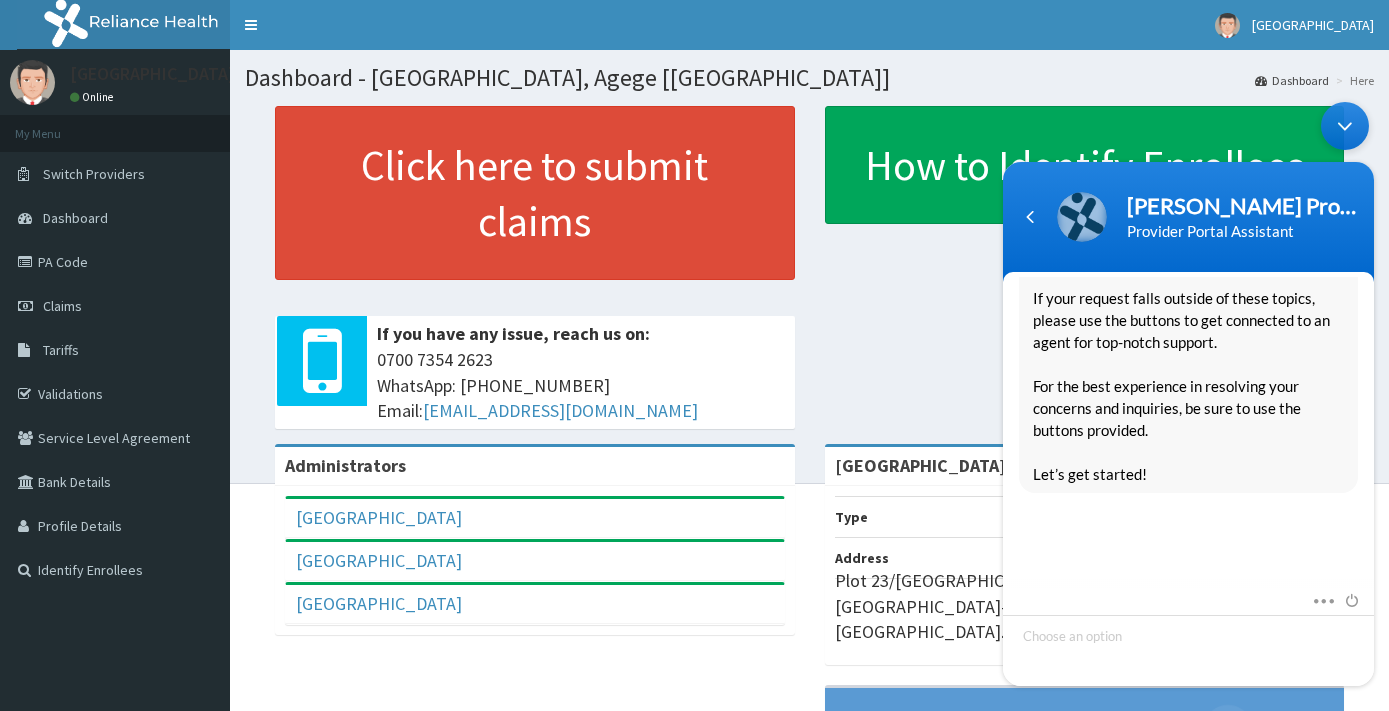 scroll, scrollTop: 360, scrollLeft: 0, axis: vertical 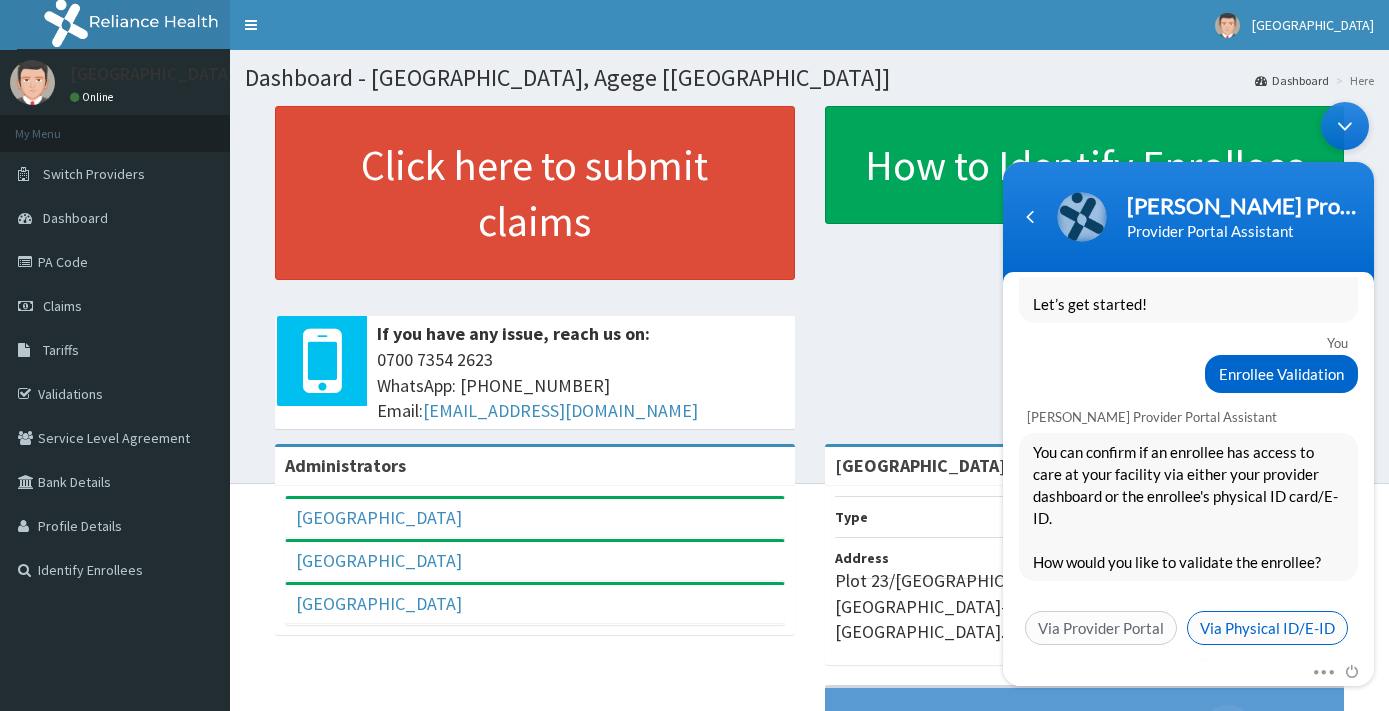 click on "Via Physical ID/E-ID" at bounding box center [1267, 627] 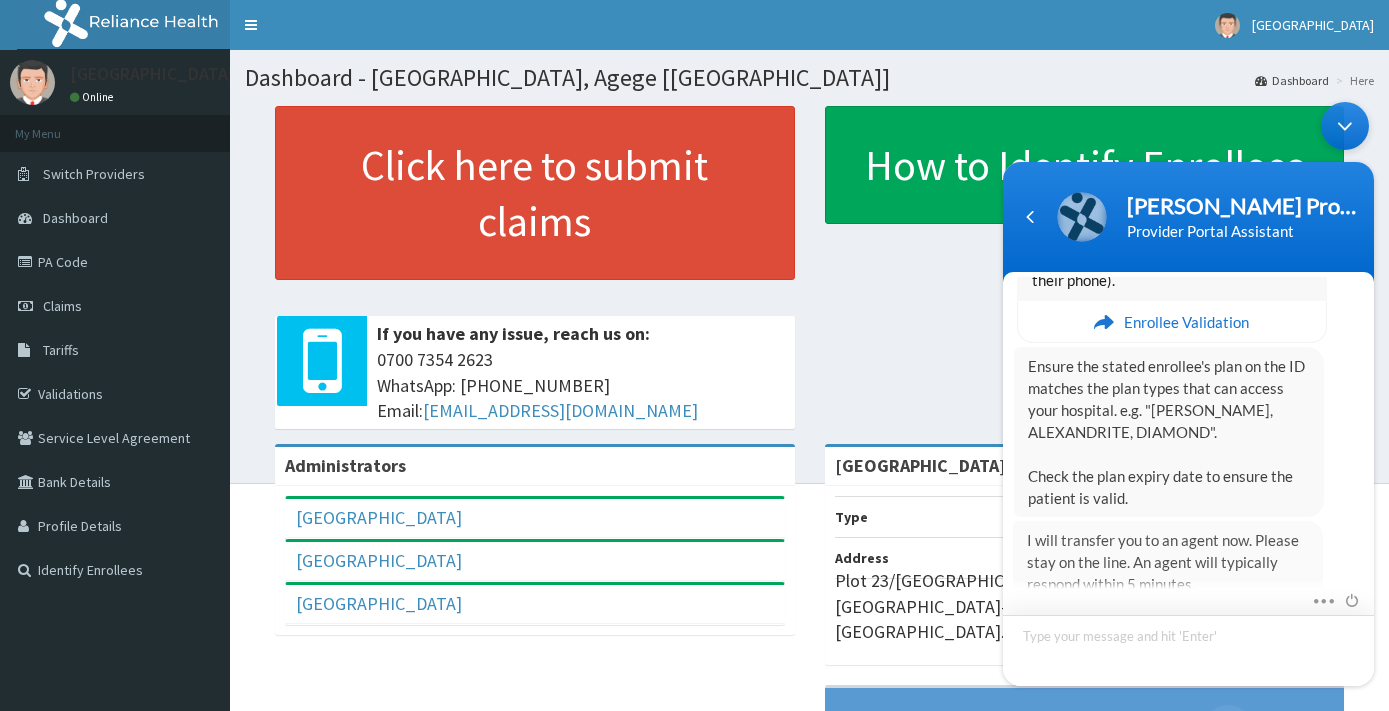 click at bounding box center (1188, 649) 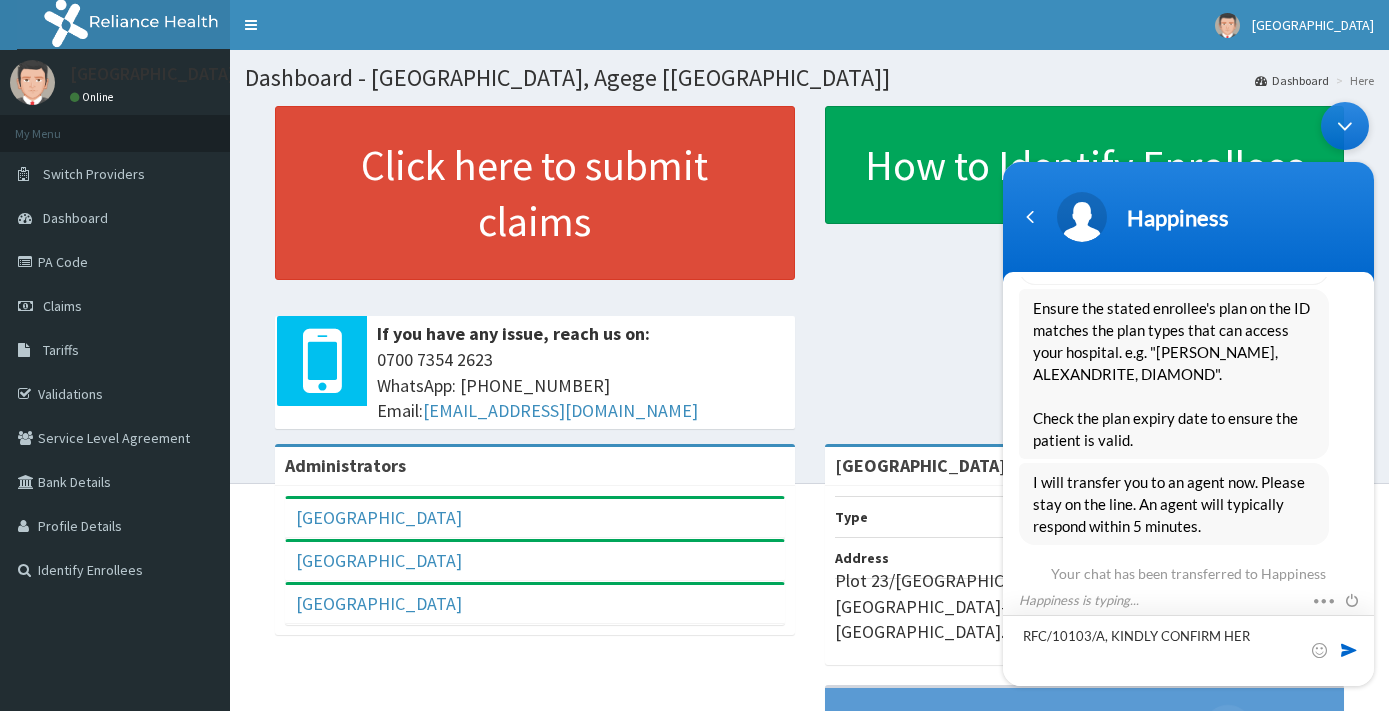 scroll, scrollTop: 1476, scrollLeft: 0, axis: vertical 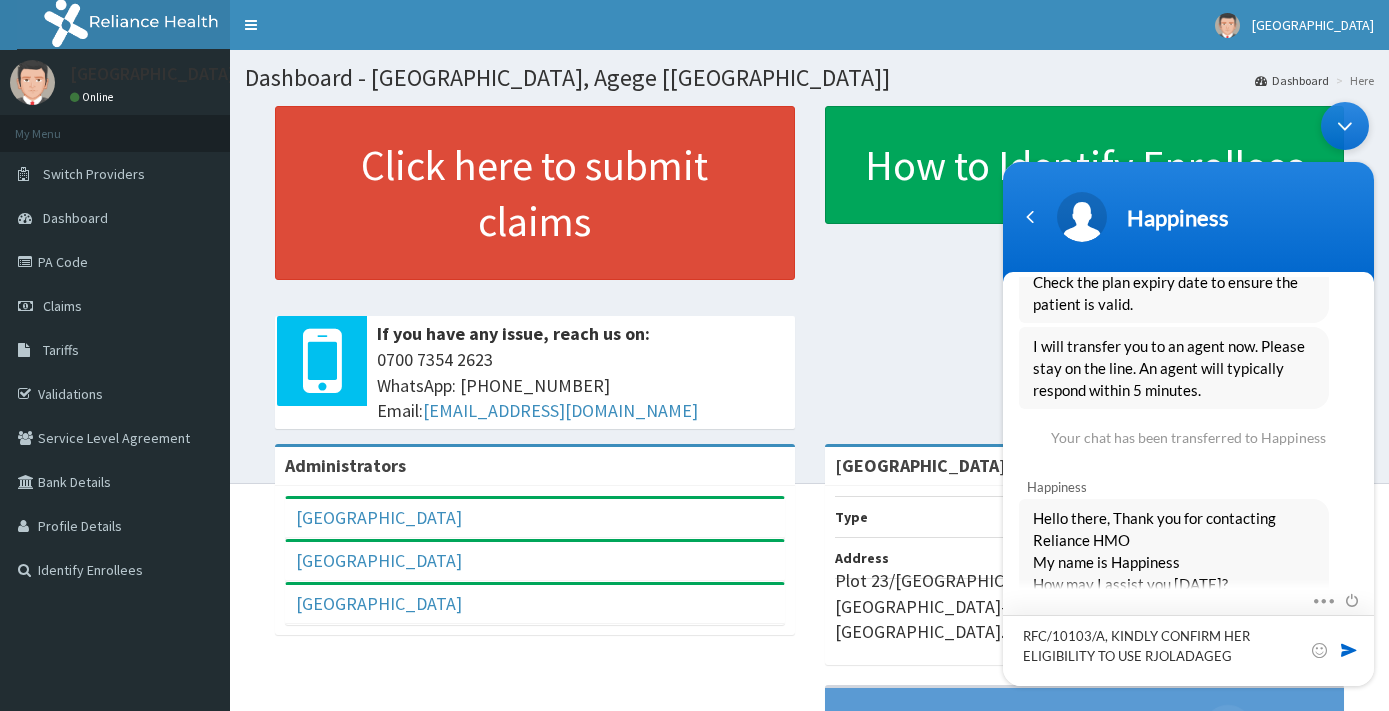 type on "RFC/10103/A, KINDLY CONFIRM HER ELIGIBILITY TO USE RJOLADAGEGE" 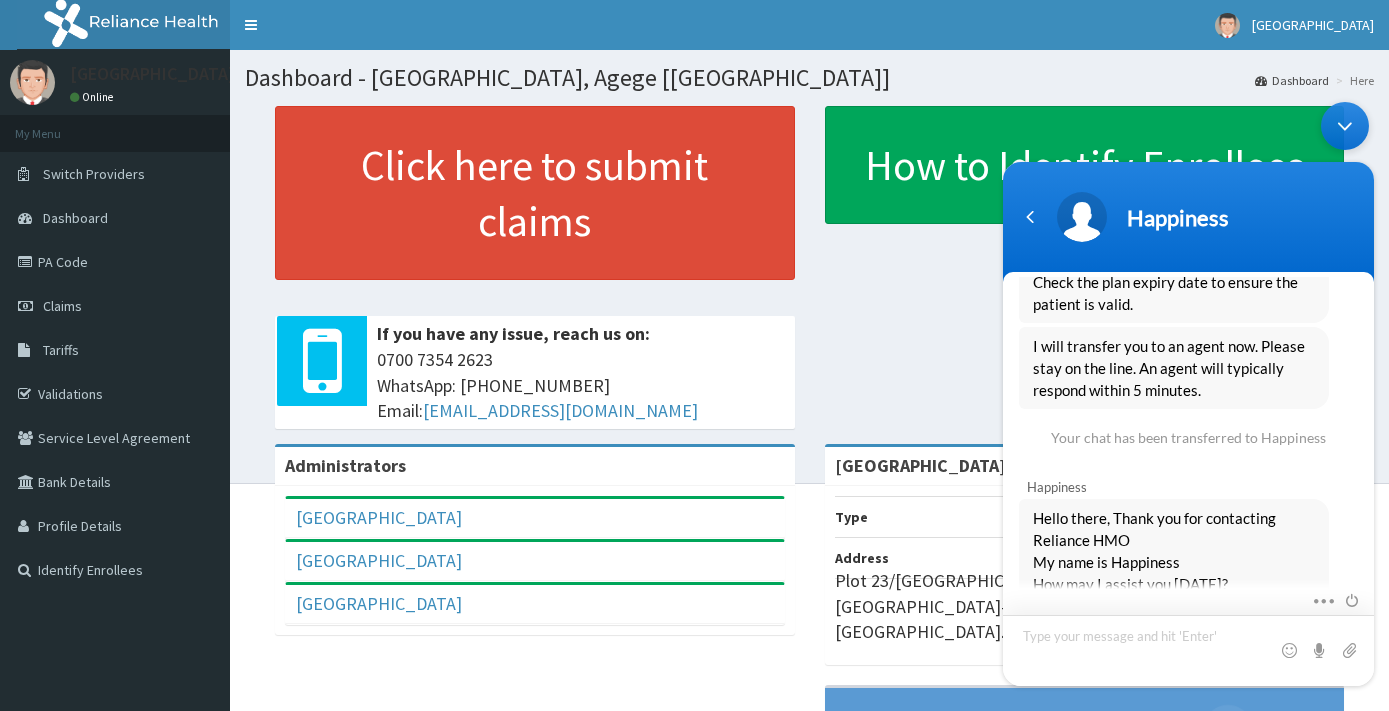 scroll, scrollTop: 1568, scrollLeft: 0, axis: vertical 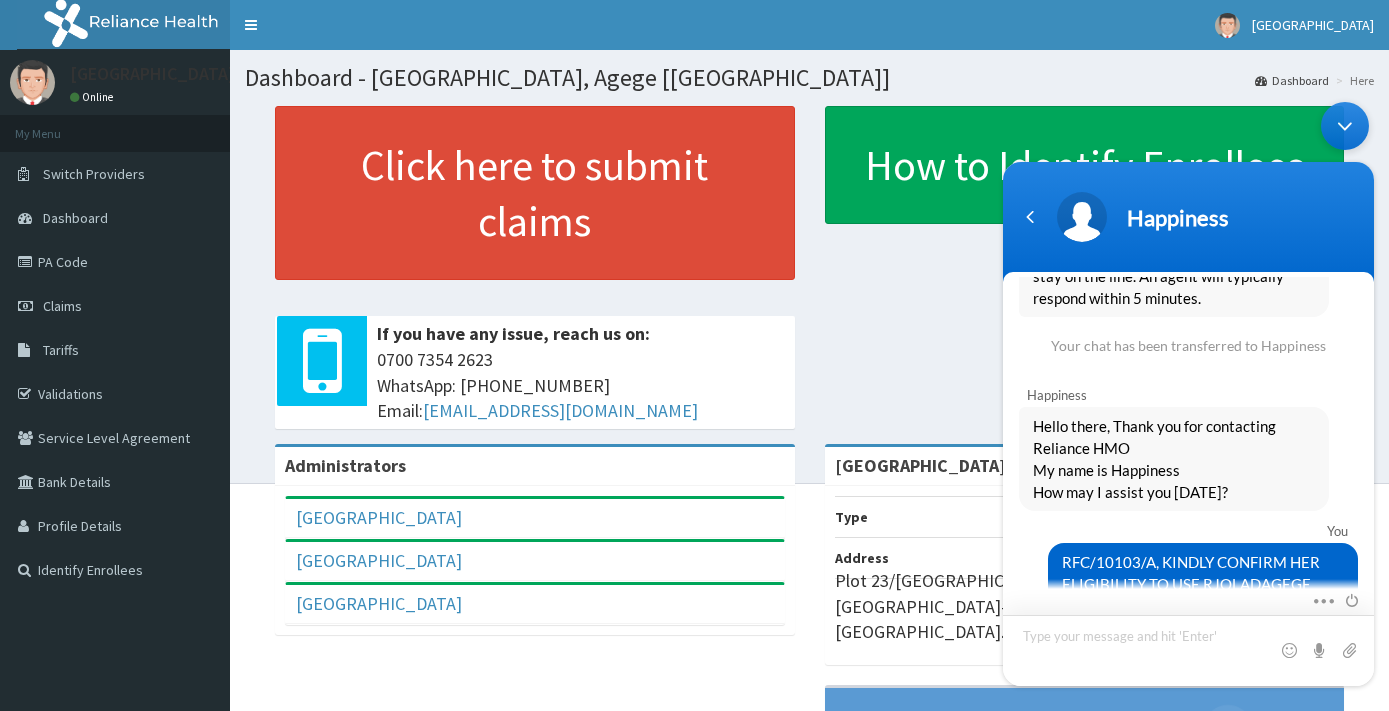click at bounding box center (1188, 649) 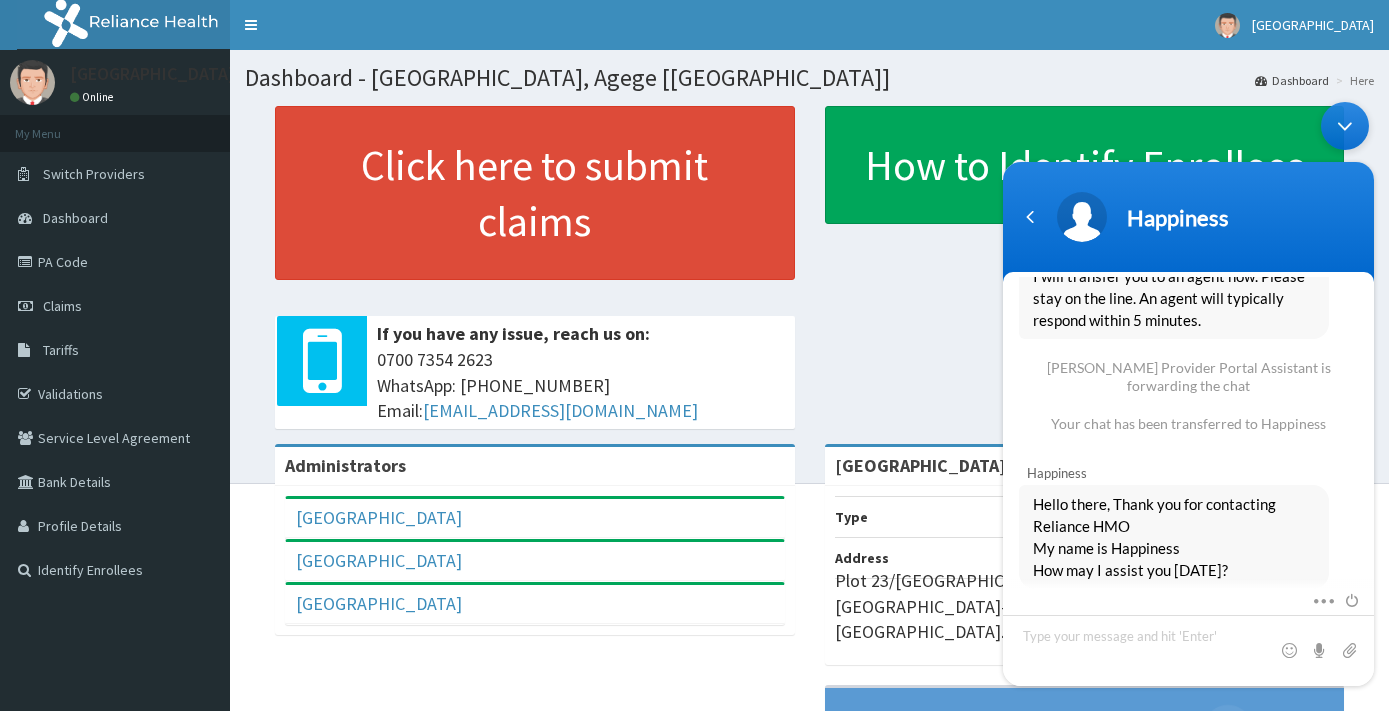 scroll, scrollTop: 1668, scrollLeft: 0, axis: vertical 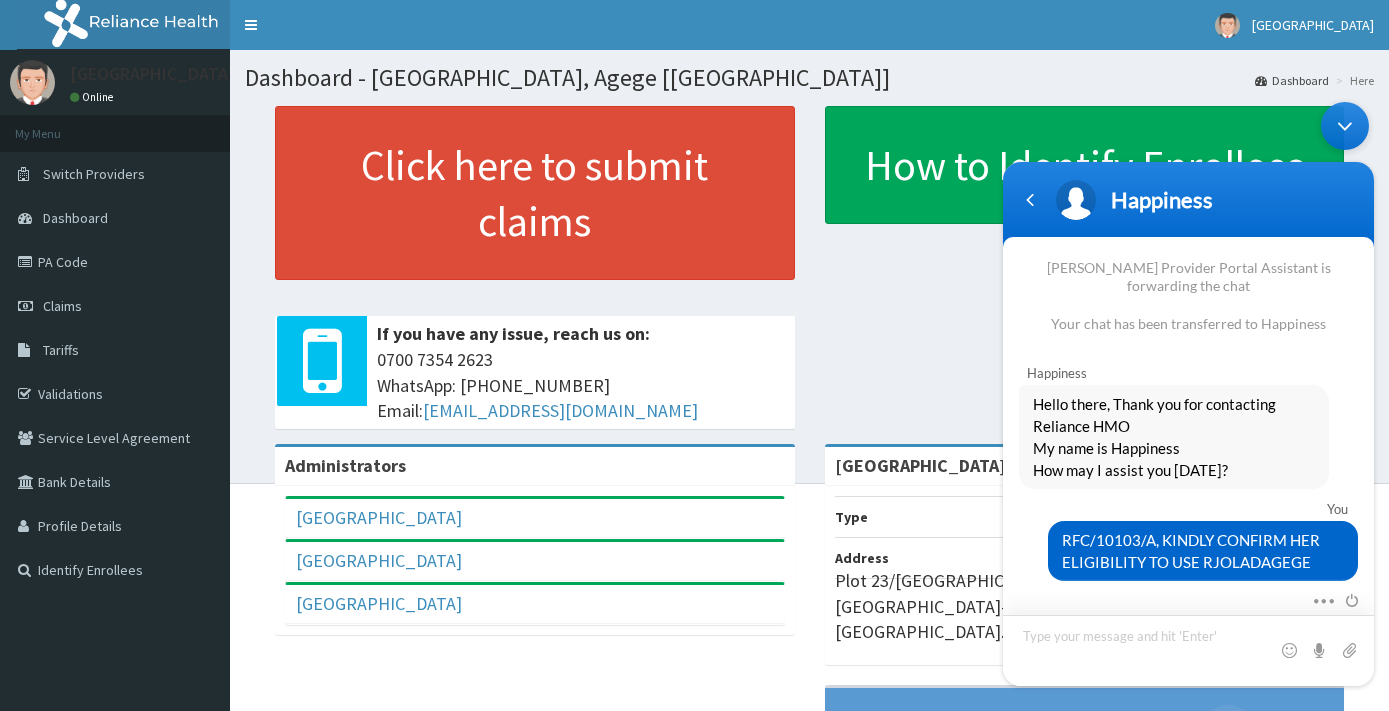 click at bounding box center (1188, 649) 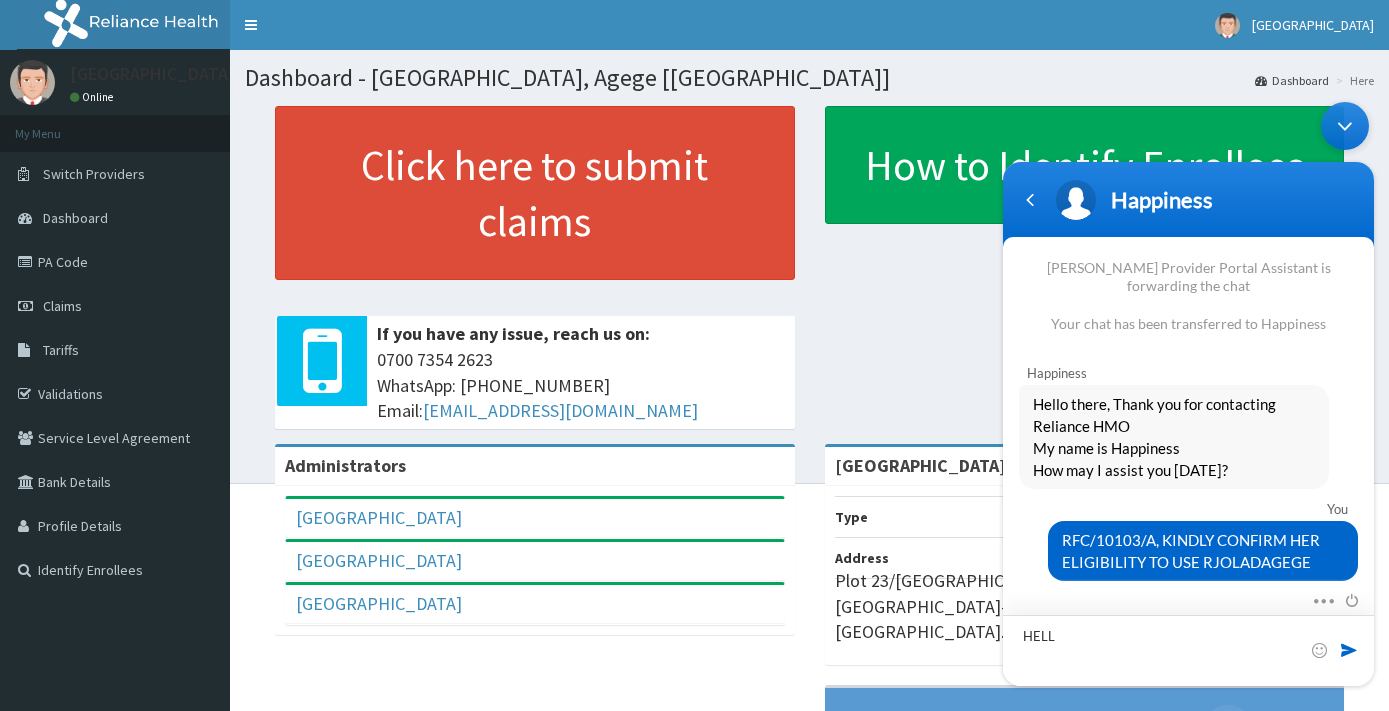type on "HELLO" 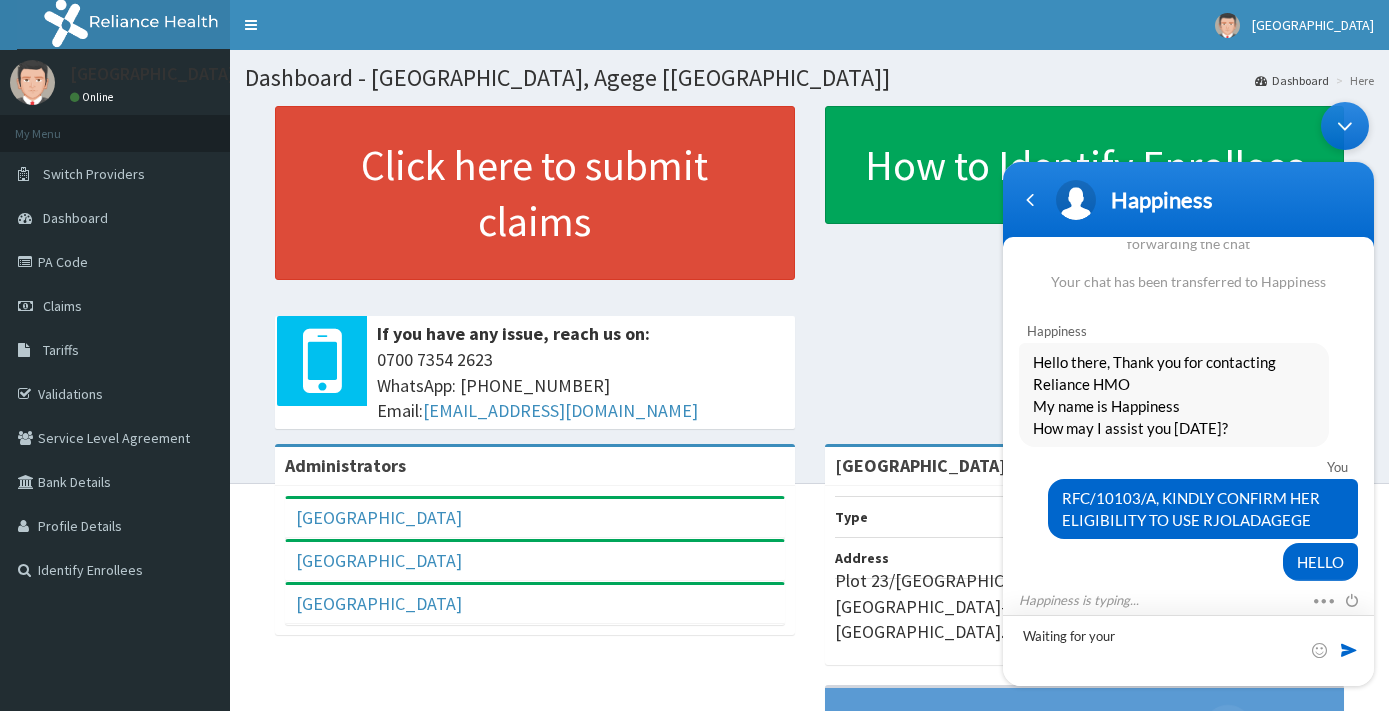scroll, scrollTop: 1767, scrollLeft: 0, axis: vertical 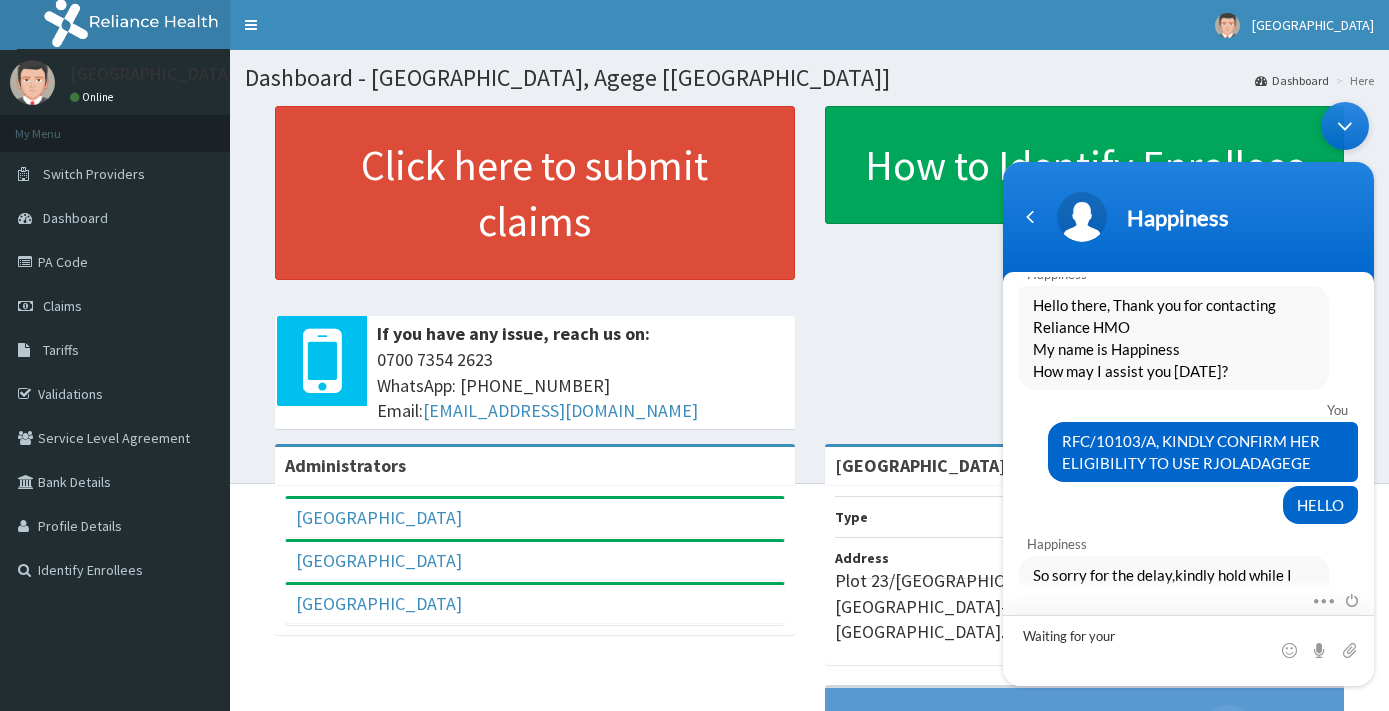 type on "Waiting for your" 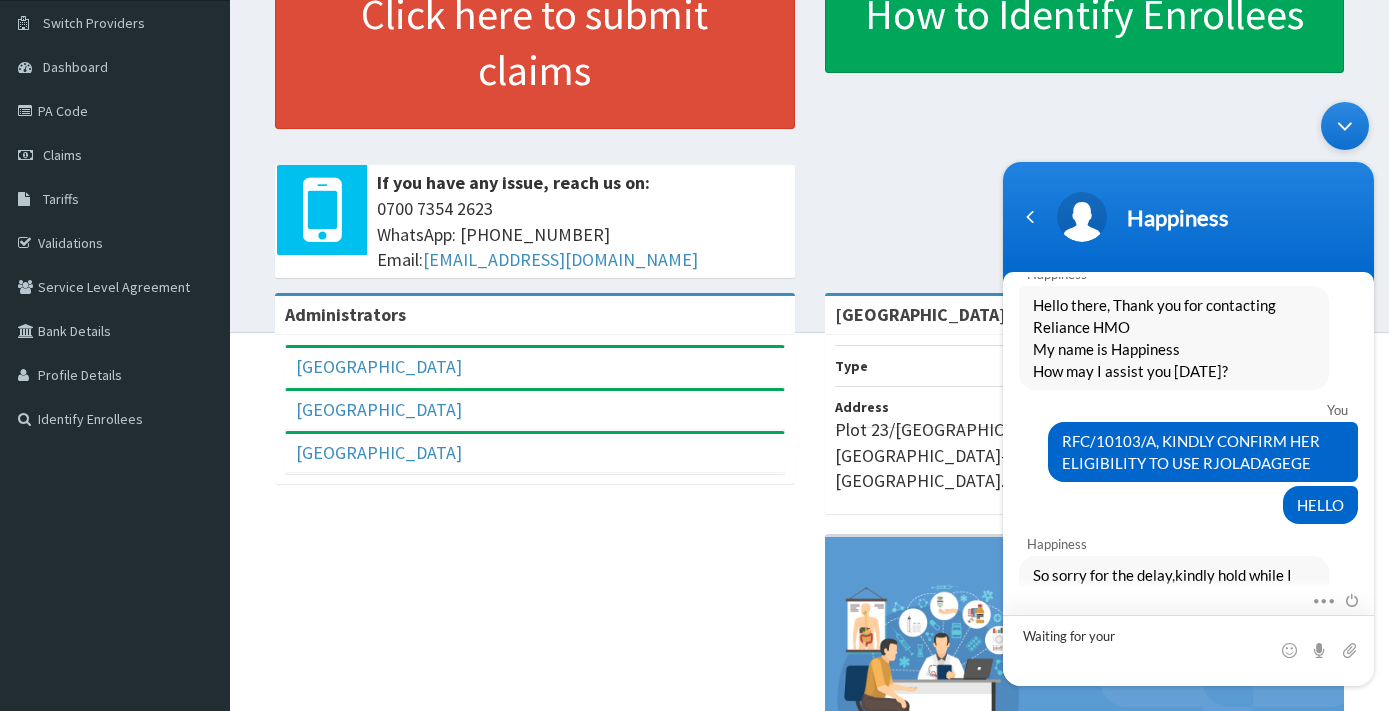scroll, scrollTop: 200, scrollLeft: 0, axis: vertical 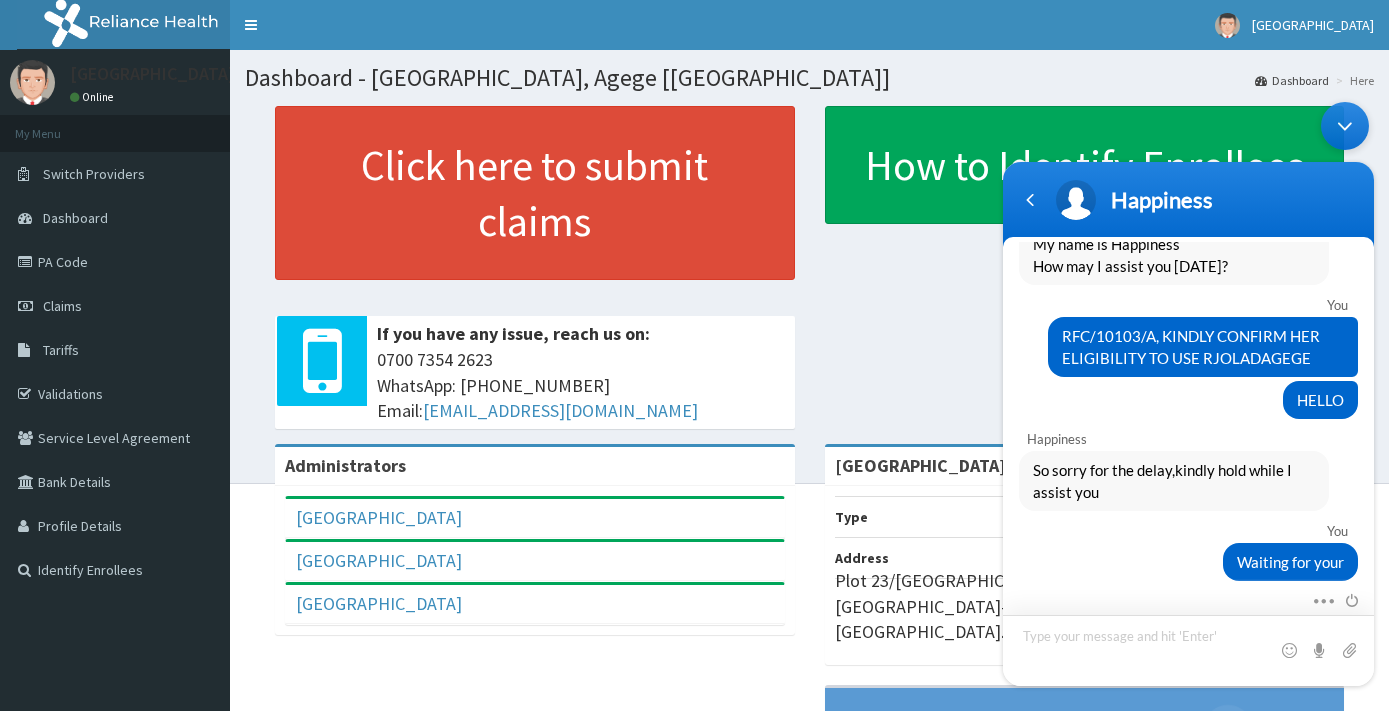 click at bounding box center (1188, 649) 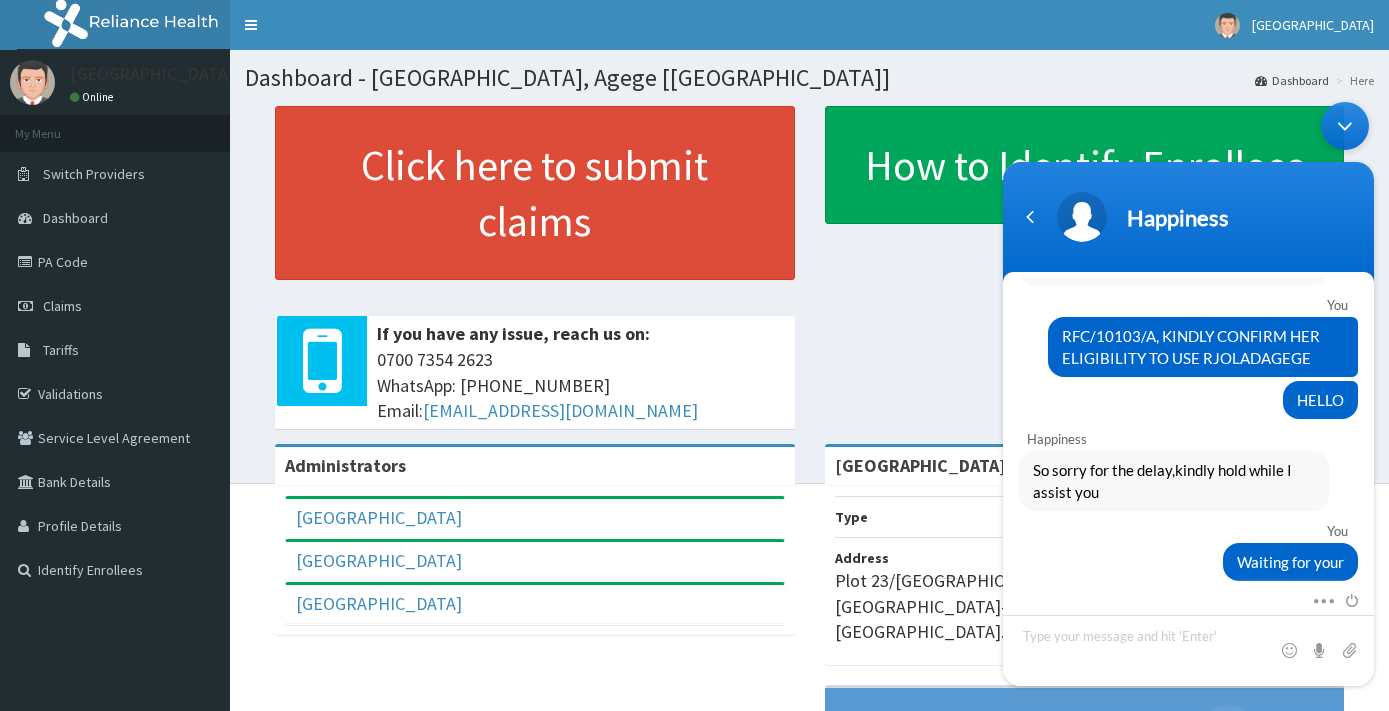 scroll, scrollTop: 1942, scrollLeft: 0, axis: vertical 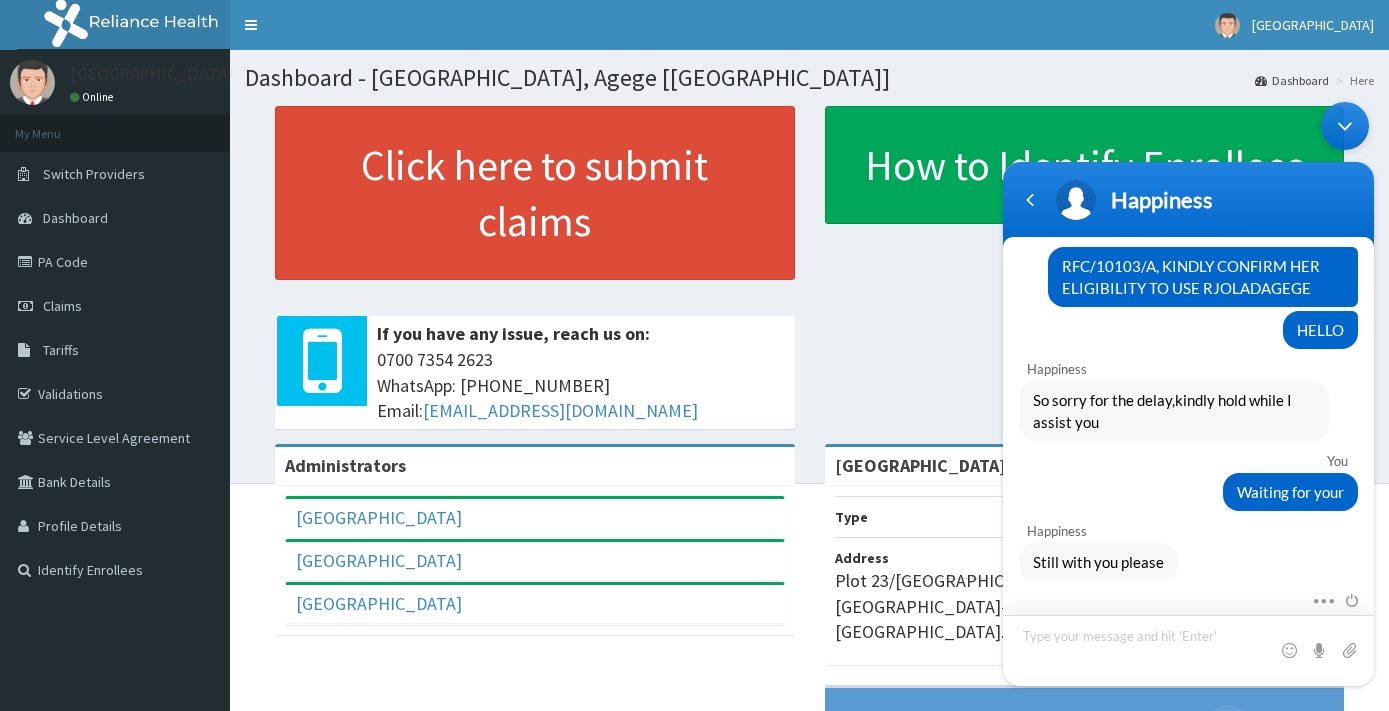 click at bounding box center (1188, 649) 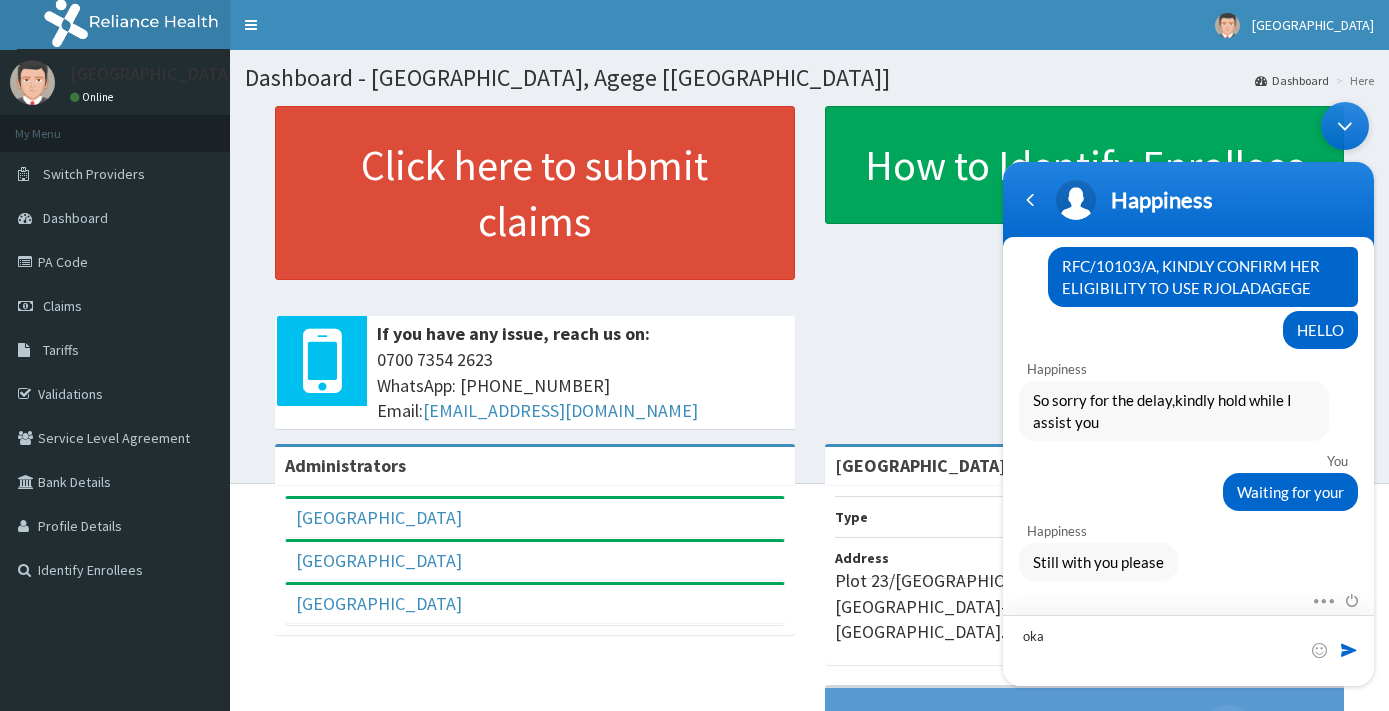 type on "okay" 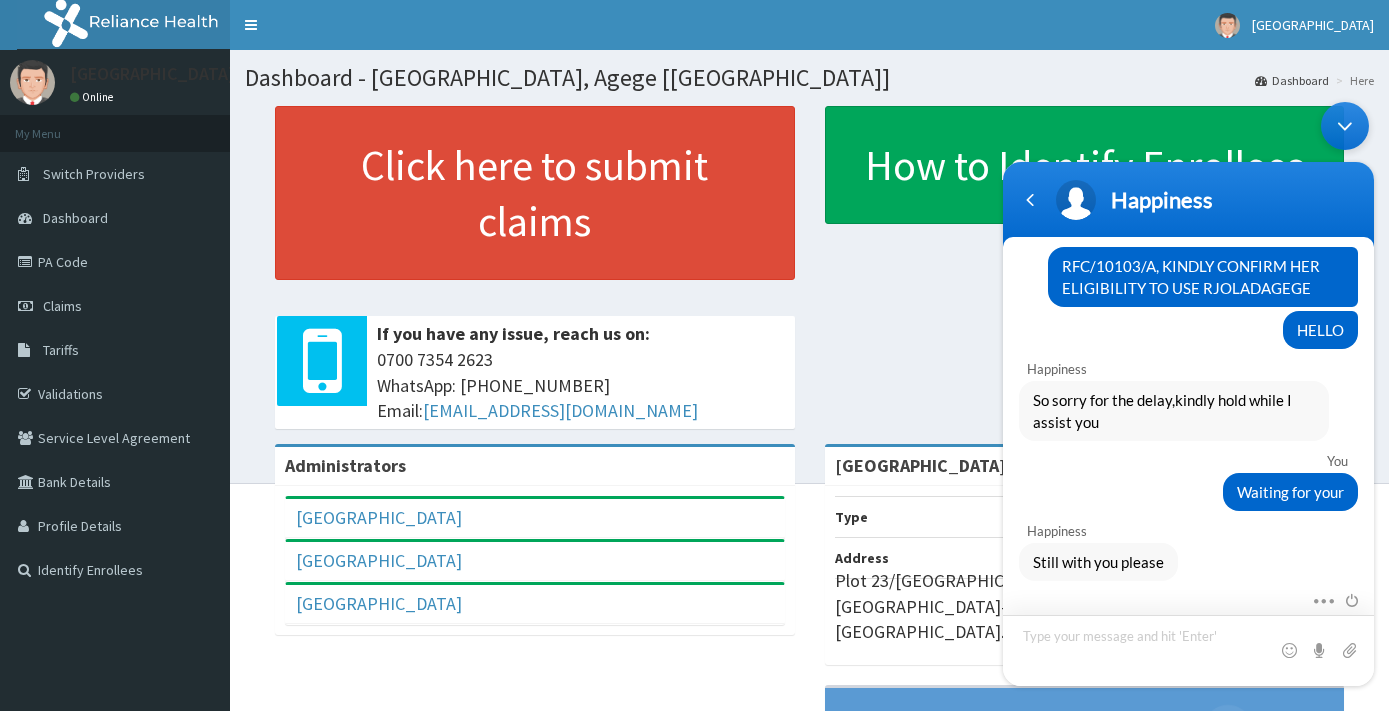 scroll, scrollTop: 1977, scrollLeft: 0, axis: vertical 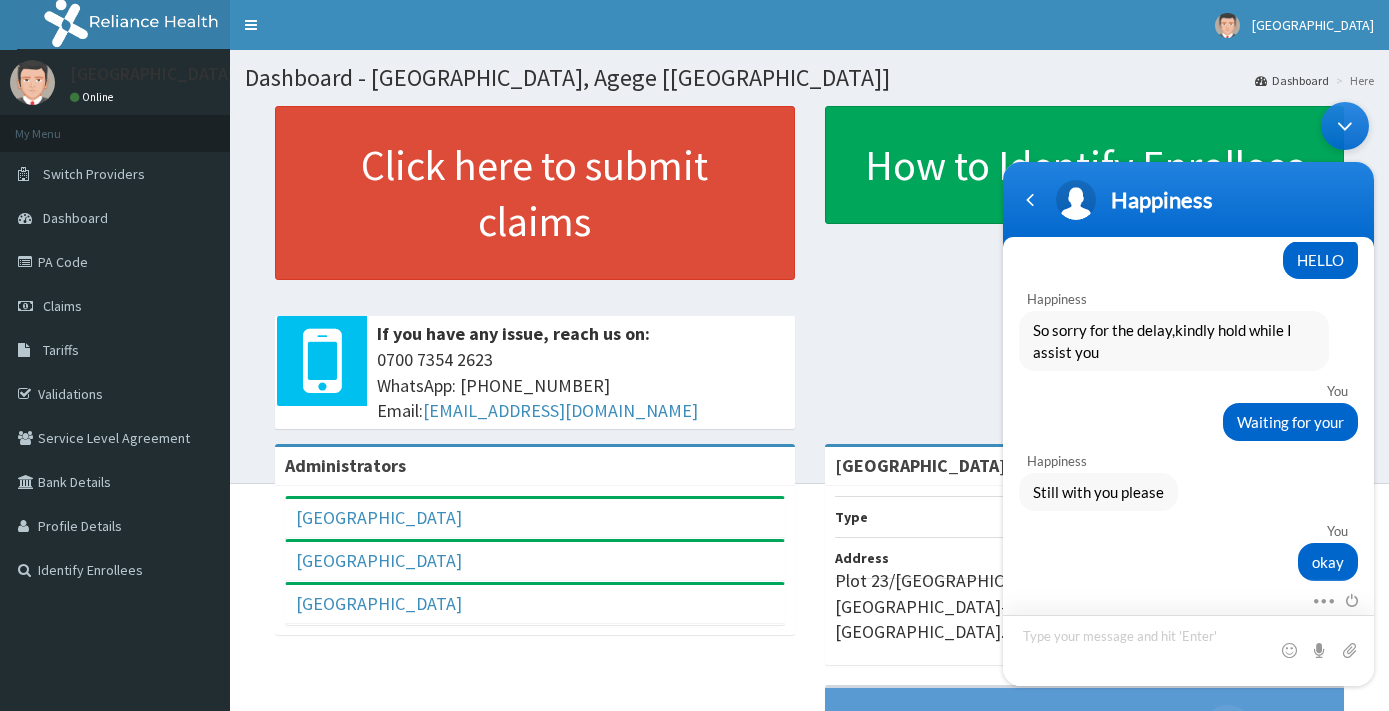 click at bounding box center [1188, 649] 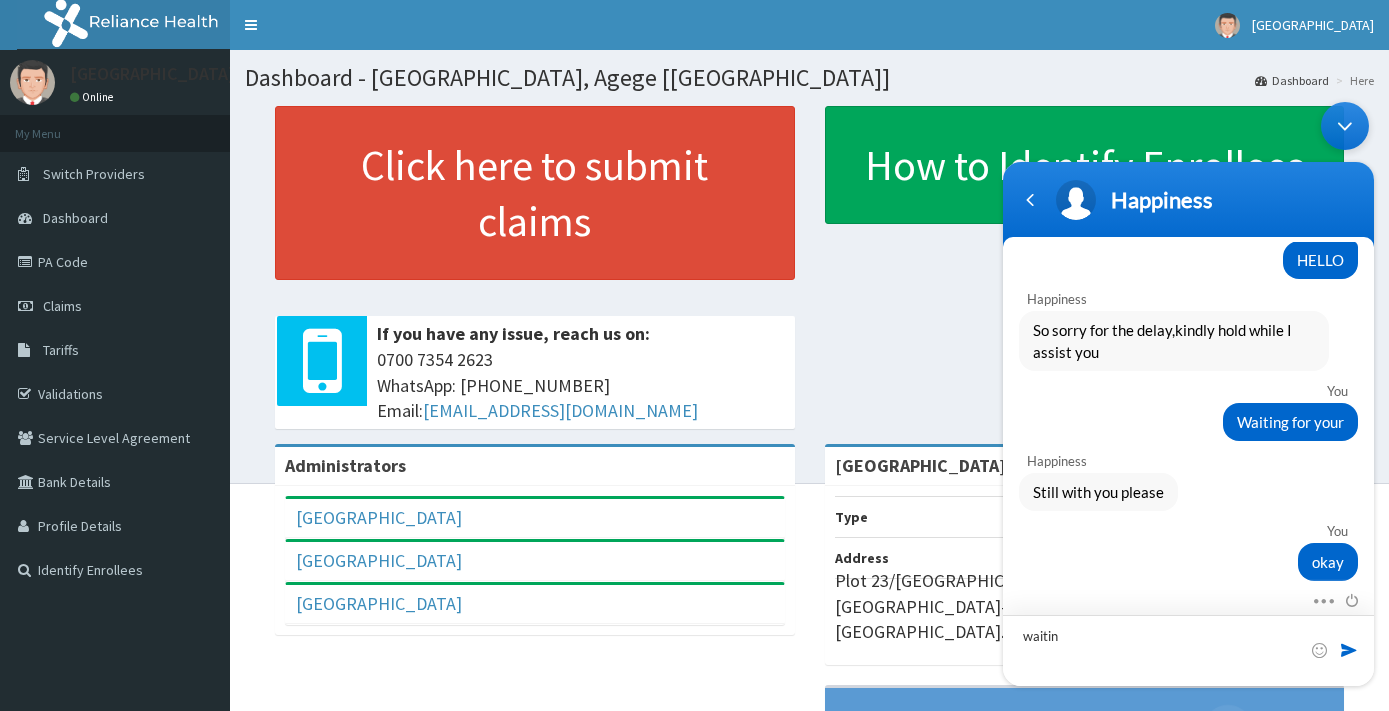 type on "waiting" 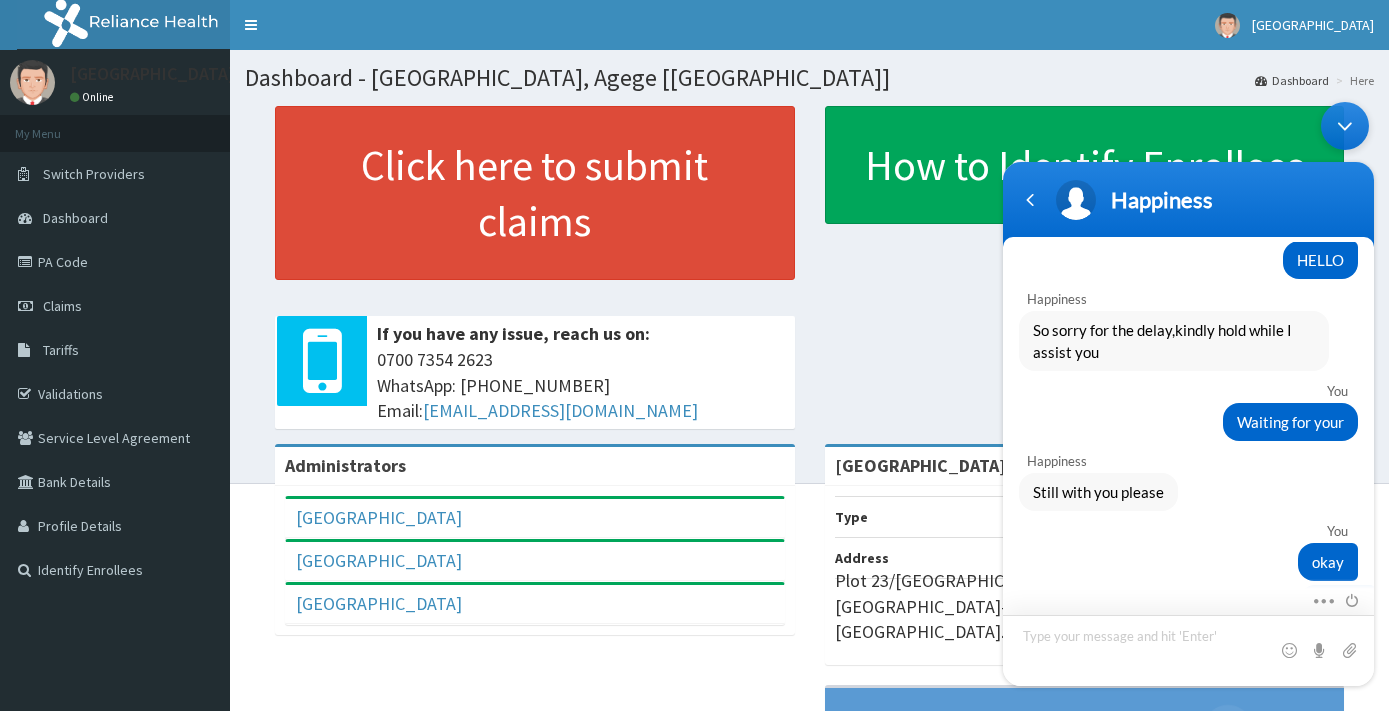 scroll, scrollTop: 2019, scrollLeft: 0, axis: vertical 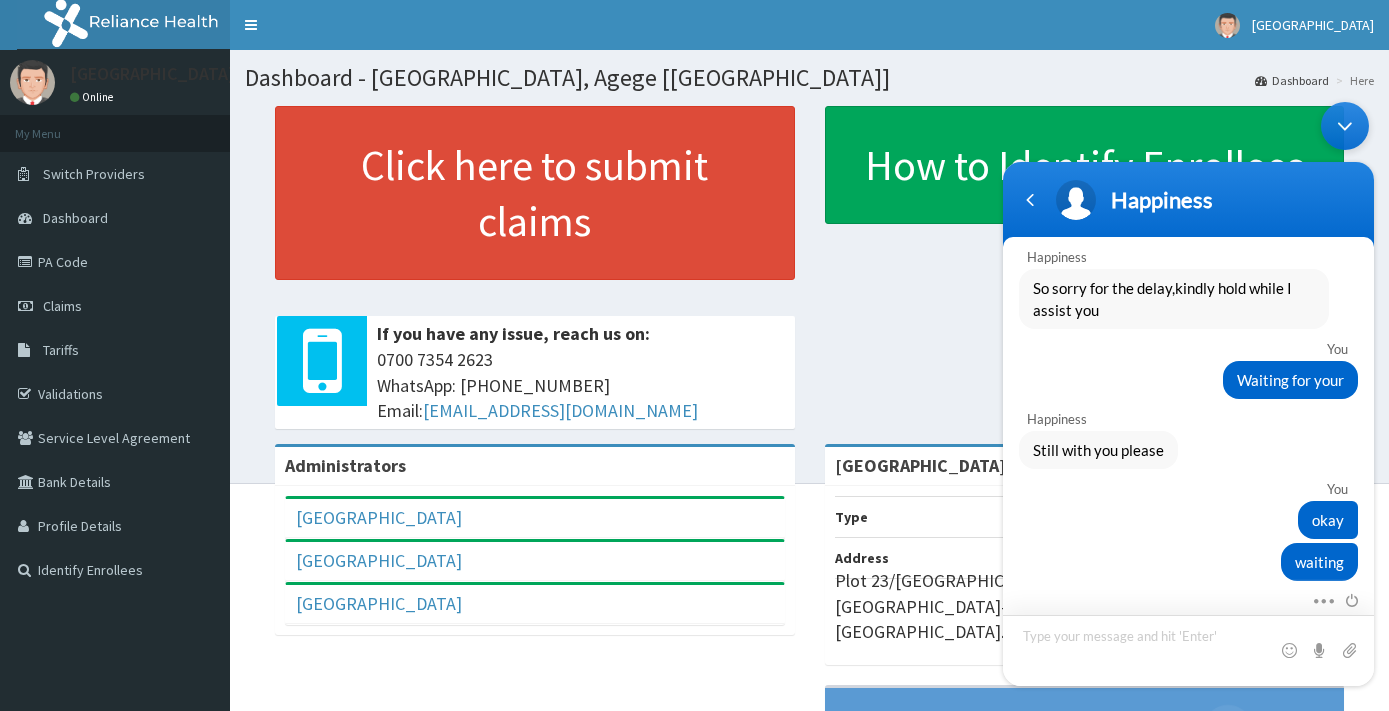 click at bounding box center [1188, 649] 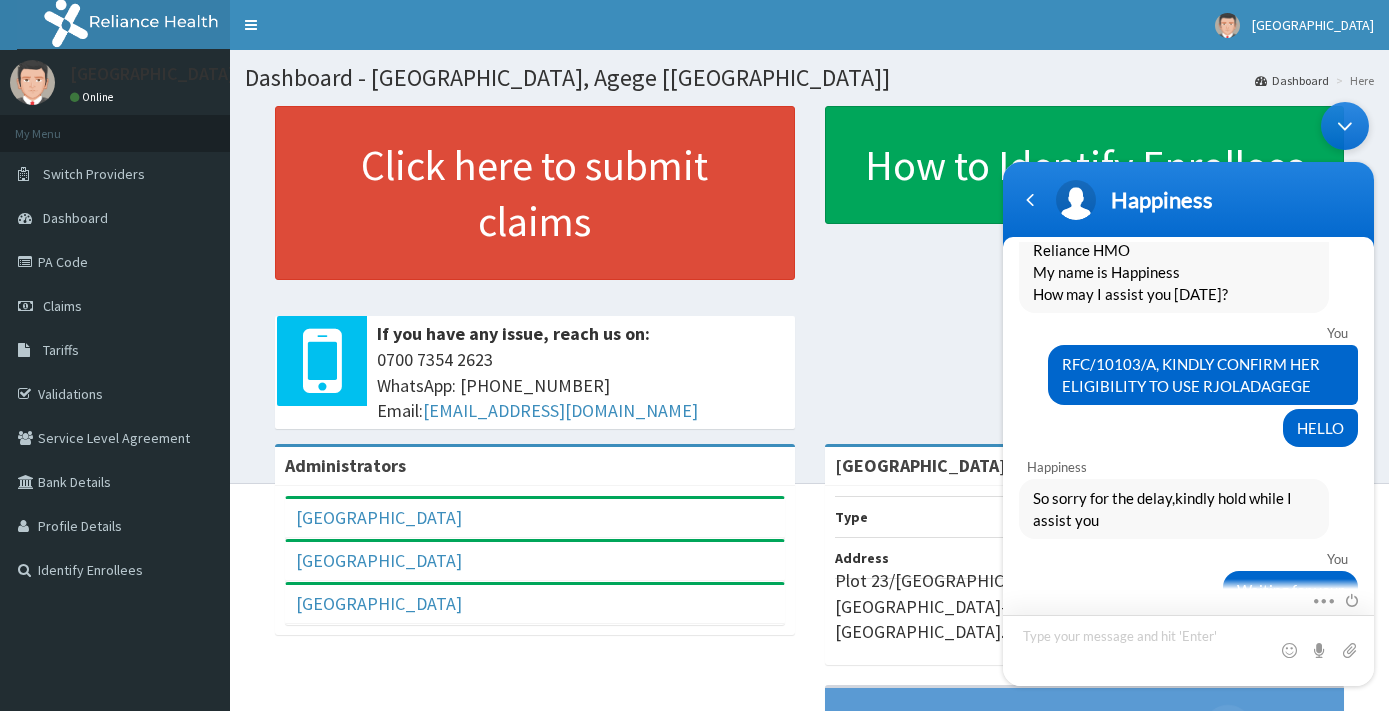 scroll, scrollTop: 2019, scrollLeft: 0, axis: vertical 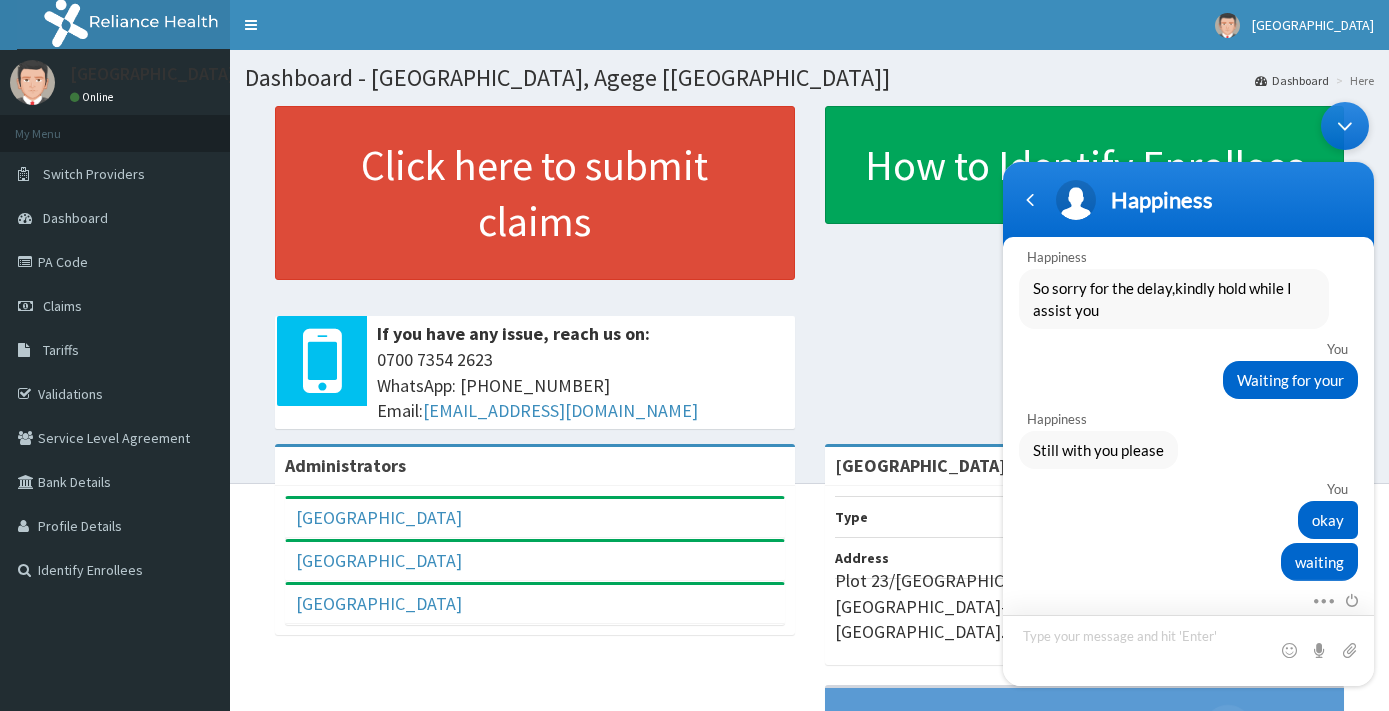 click at bounding box center (1188, 649) 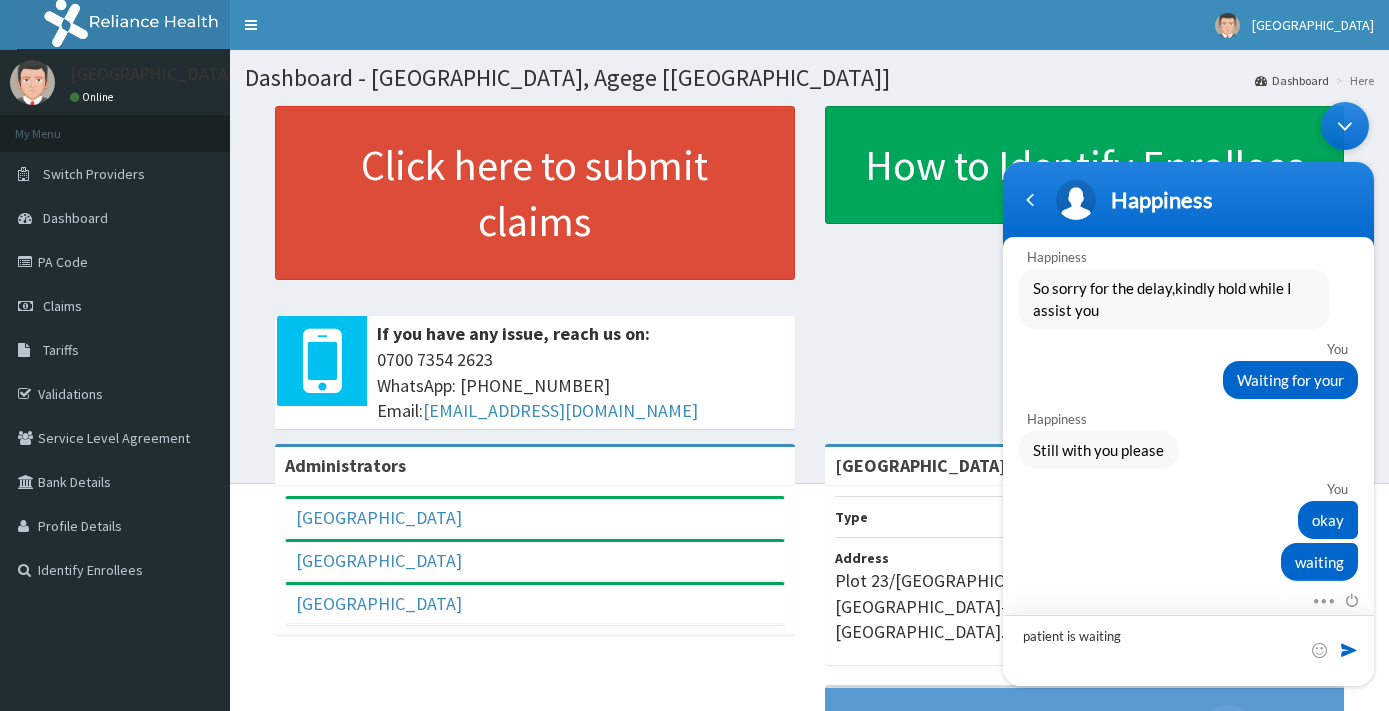 type on "patient is waiting" 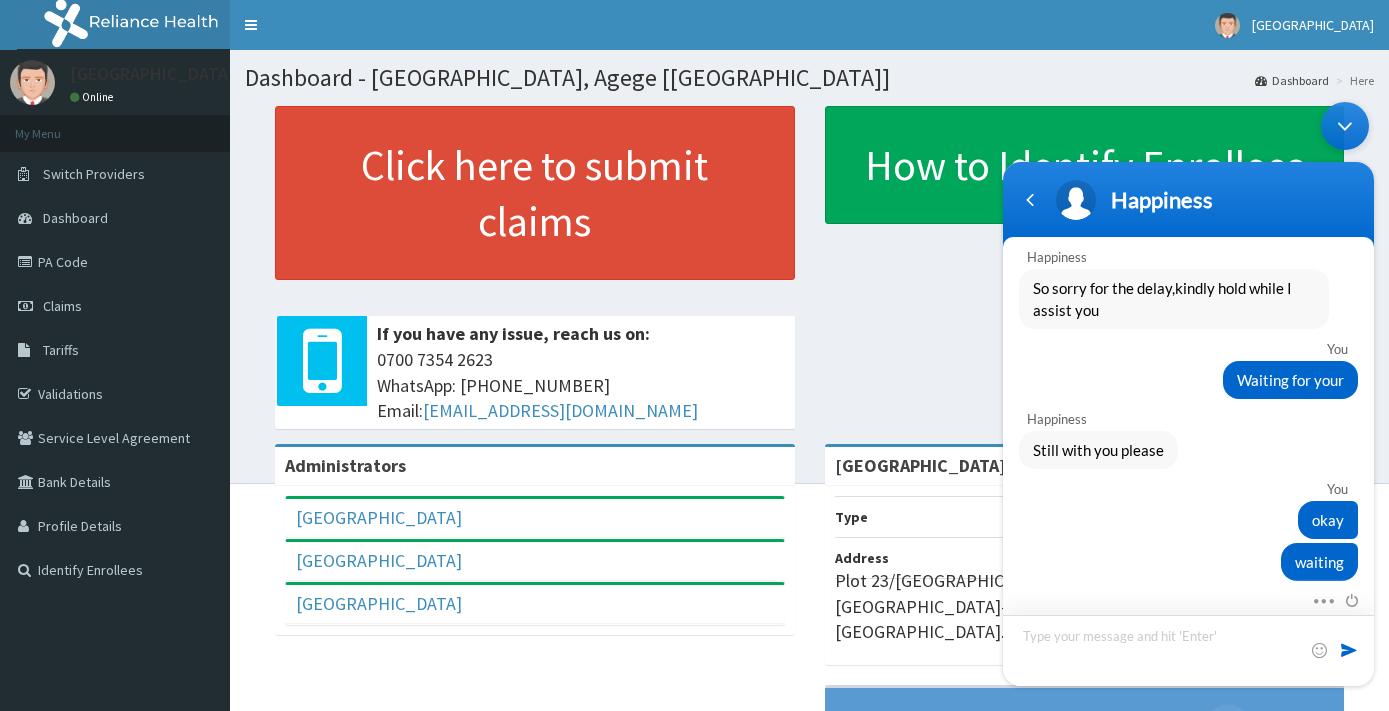 scroll, scrollTop: 2061, scrollLeft: 0, axis: vertical 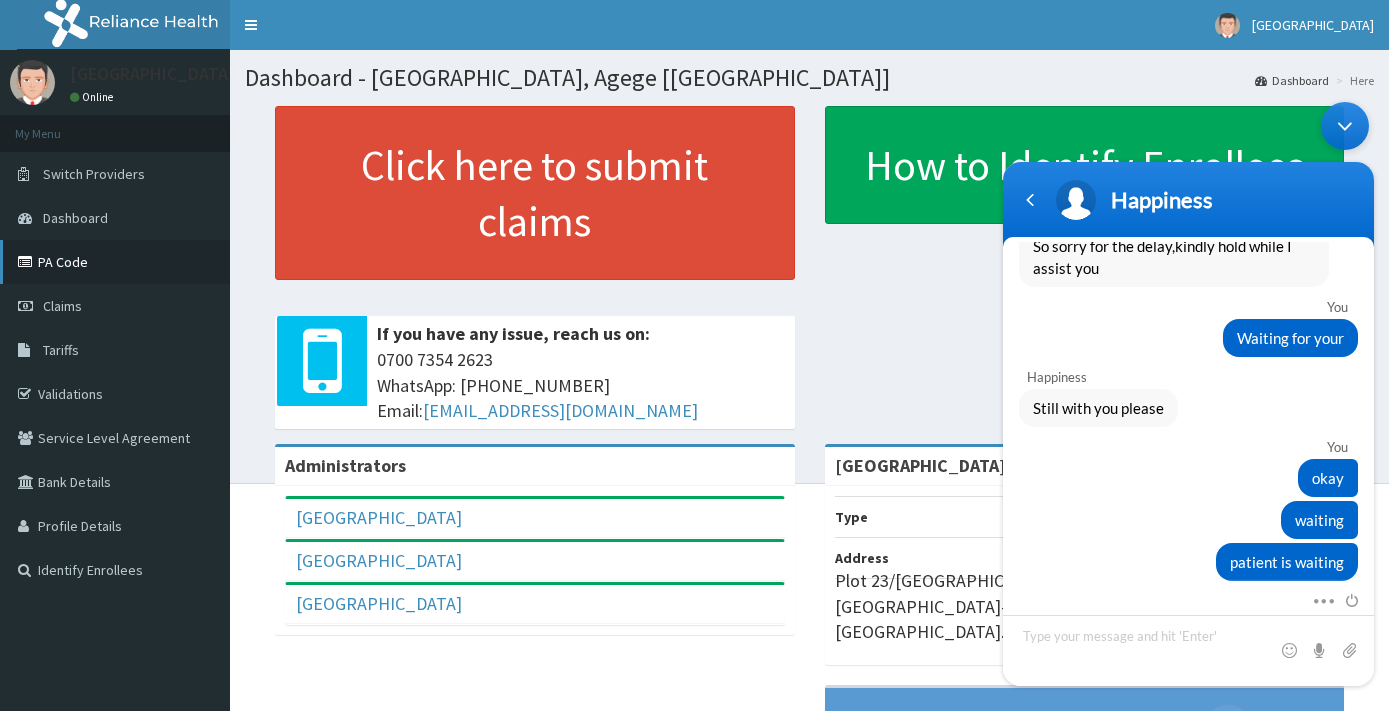 click on "PA Code" at bounding box center [115, 262] 